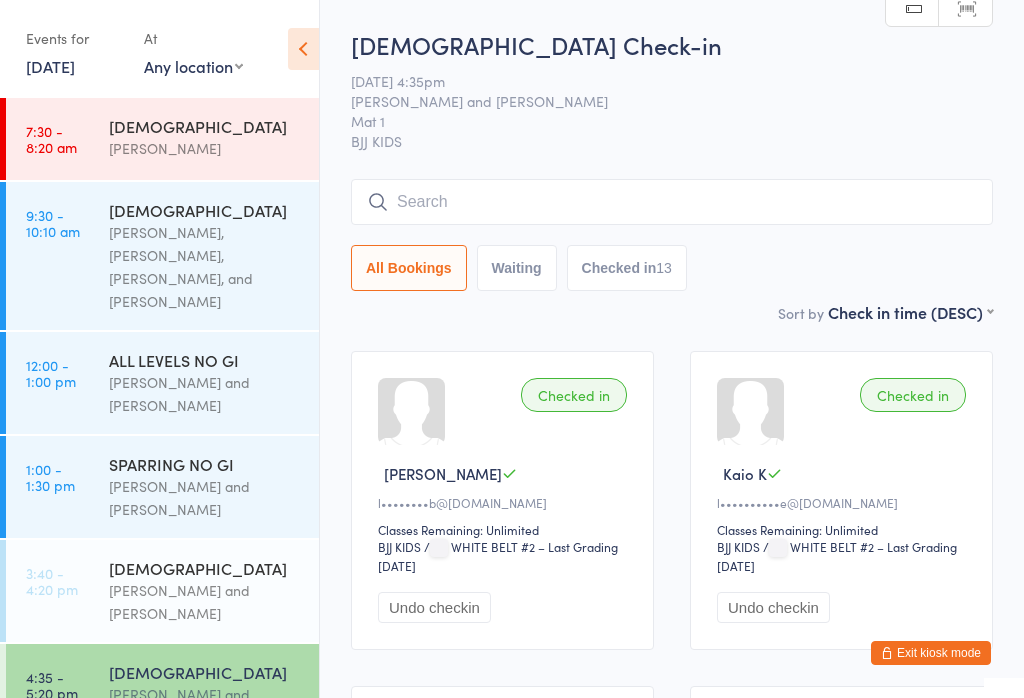 scroll, scrollTop: 871, scrollLeft: 0, axis: vertical 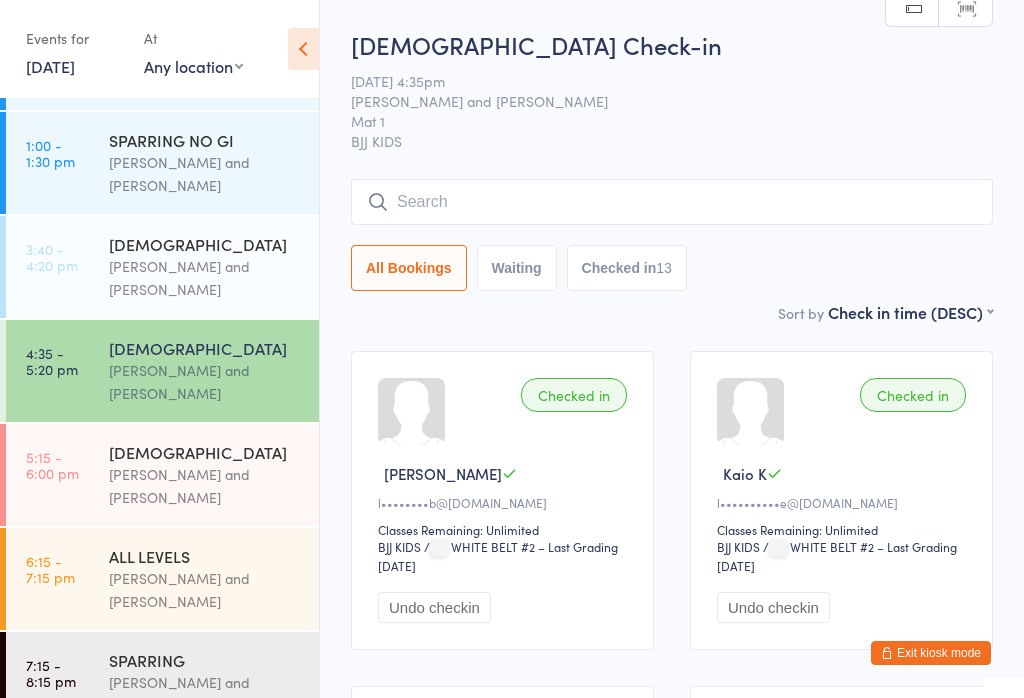 click at bounding box center [672, 202] 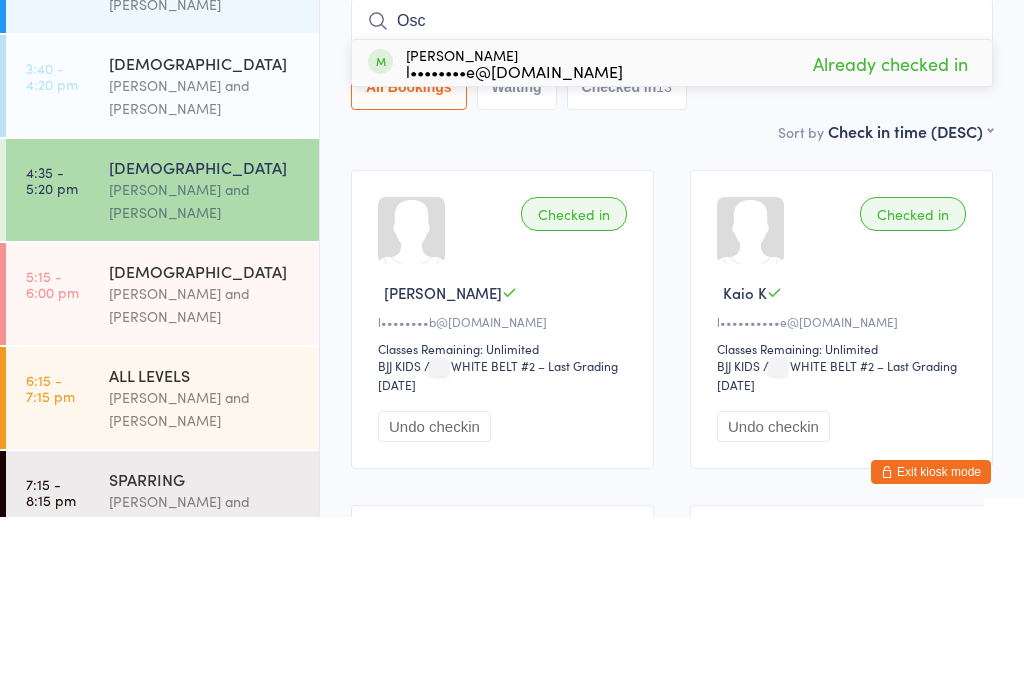 type on "Osc" 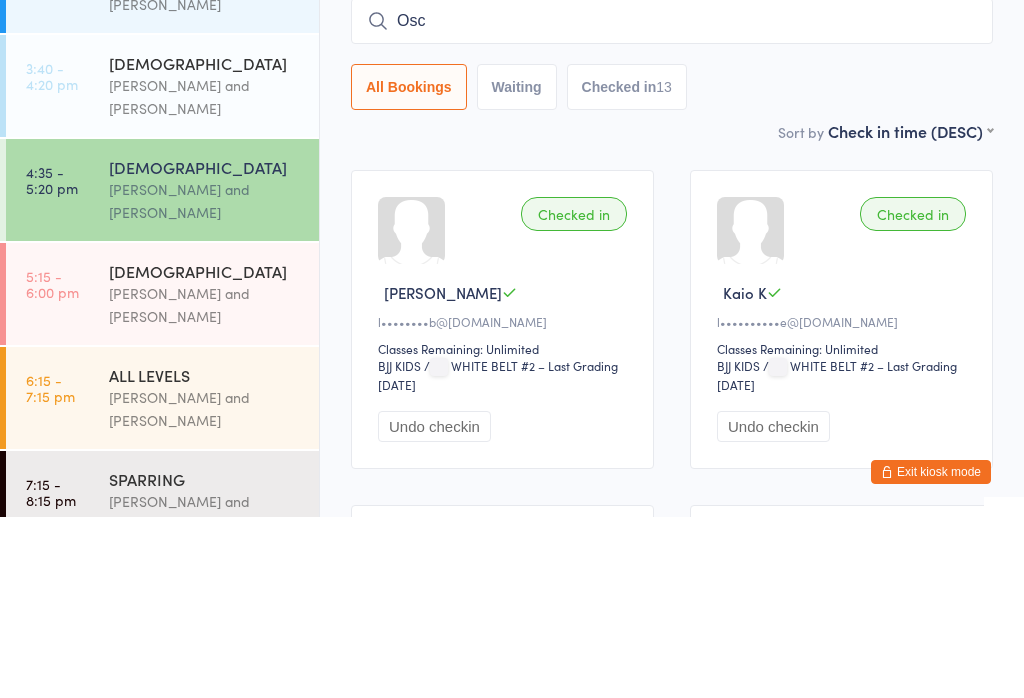 scroll, scrollTop: 181, scrollLeft: 0, axis: vertical 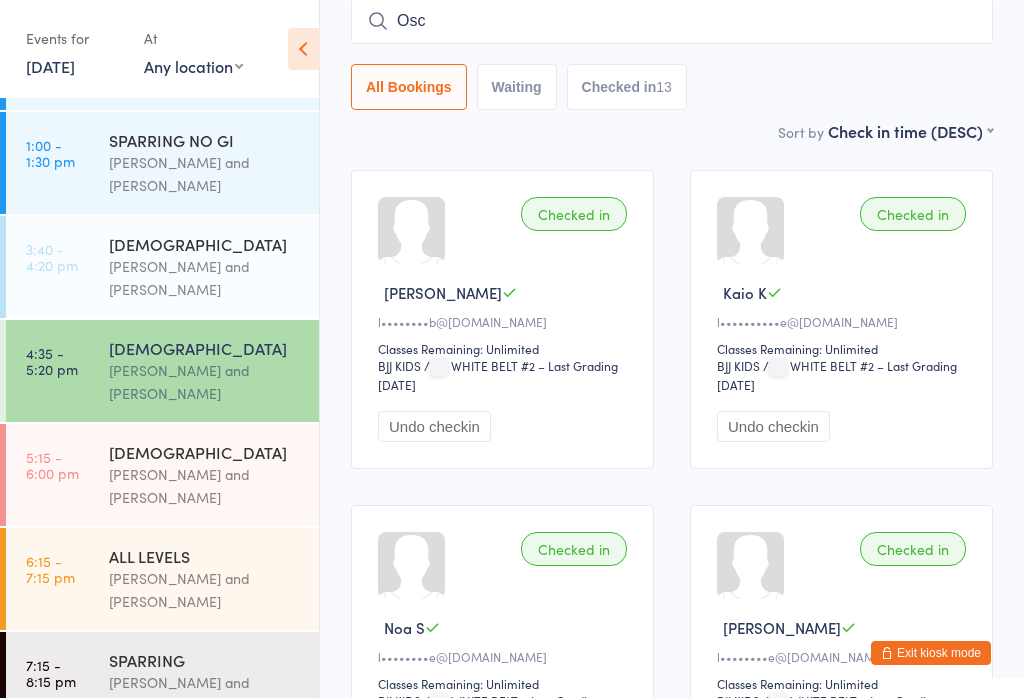click on "5:15 - 6:00 pm" at bounding box center [52, 465] 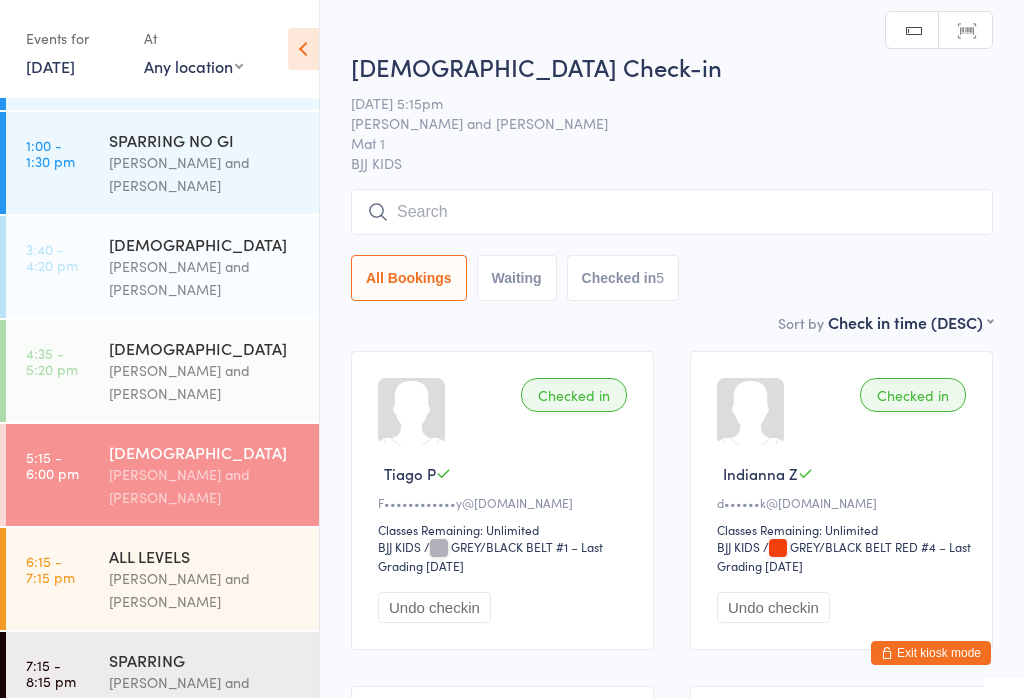 click at bounding box center (672, 212) 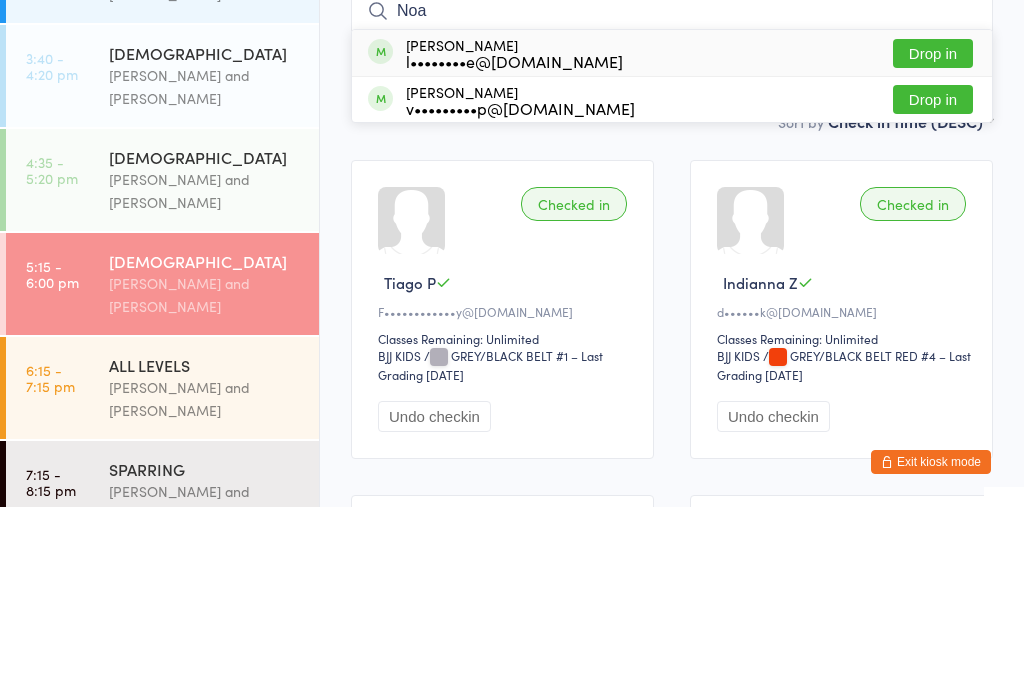 type on "Noa" 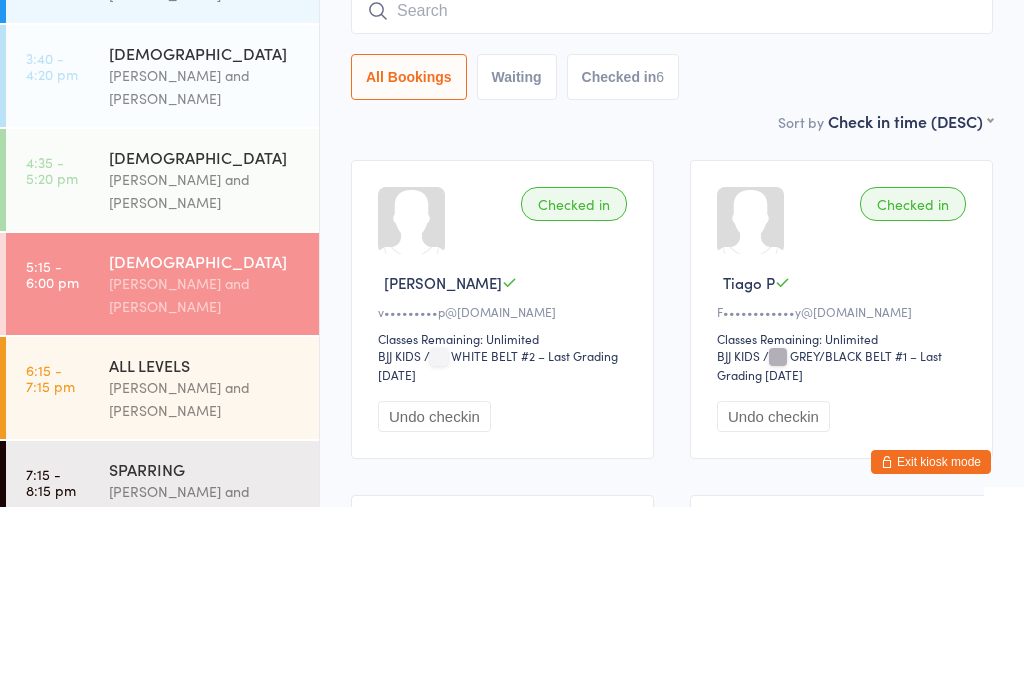 scroll, scrollTop: 191, scrollLeft: 0, axis: vertical 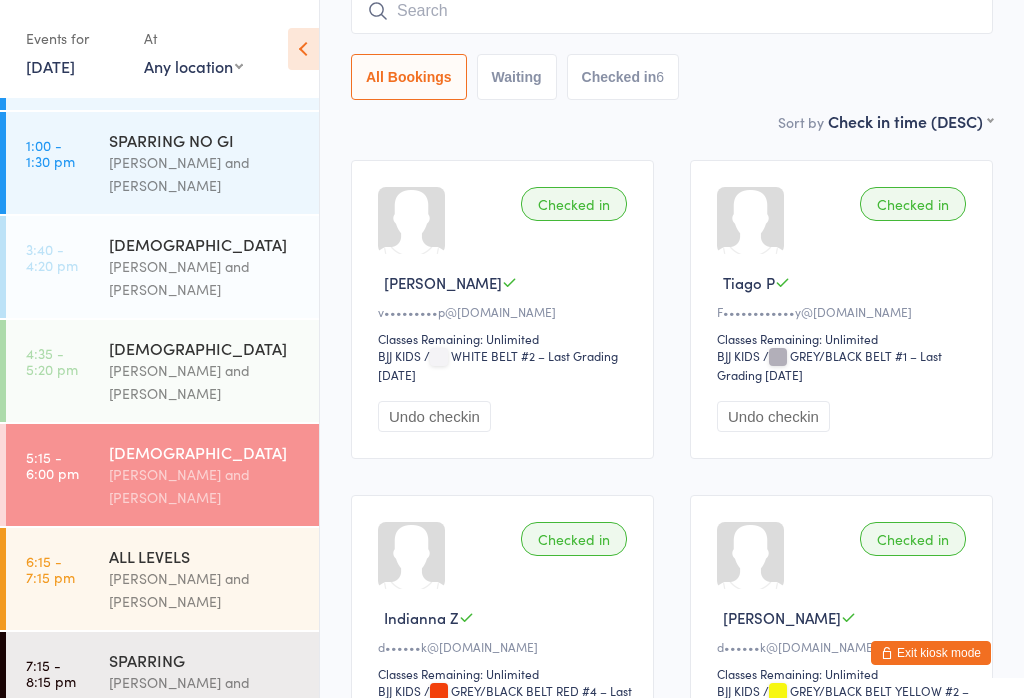 click on "[PERSON_NAME] and [PERSON_NAME]" at bounding box center [205, 486] 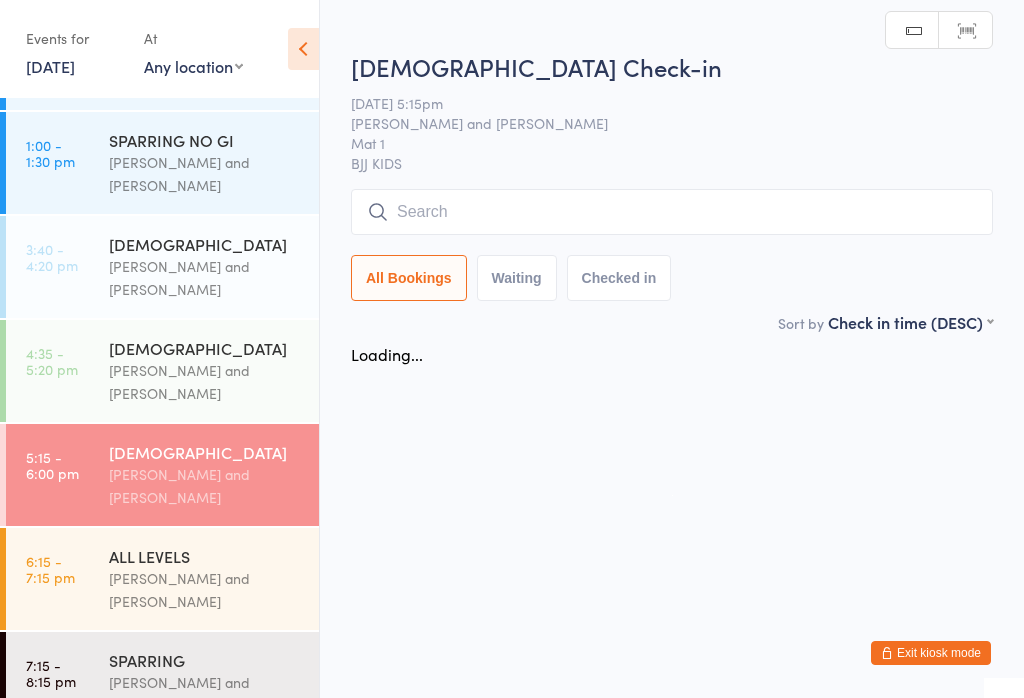 scroll, scrollTop: 0, scrollLeft: 0, axis: both 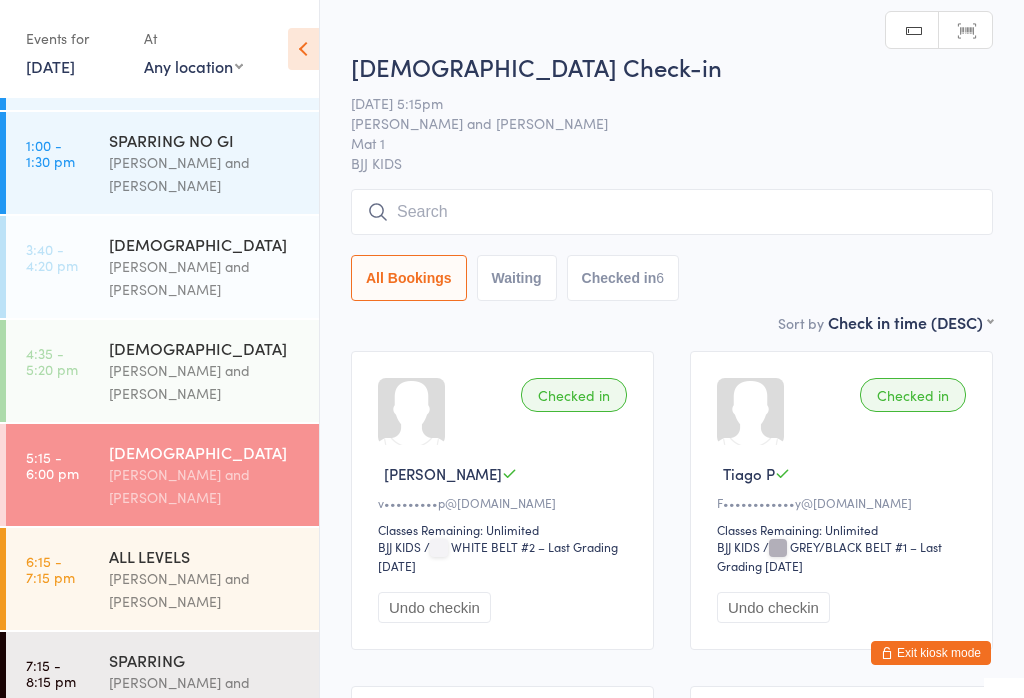 click on "[PERSON_NAME] and [PERSON_NAME]" at bounding box center (205, 486) 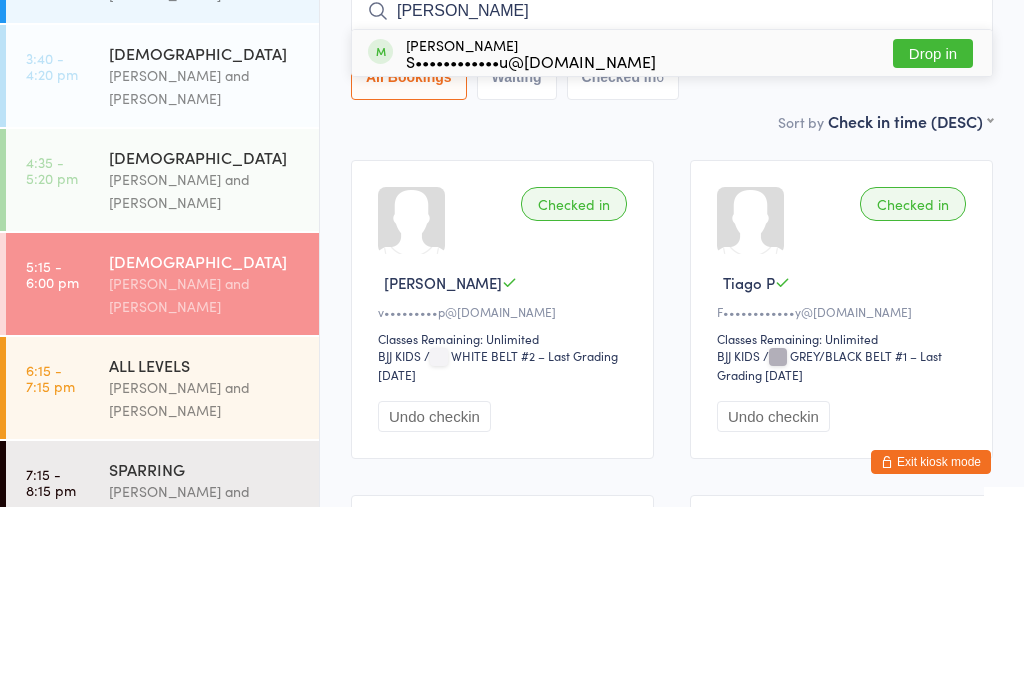 type on "[PERSON_NAME]" 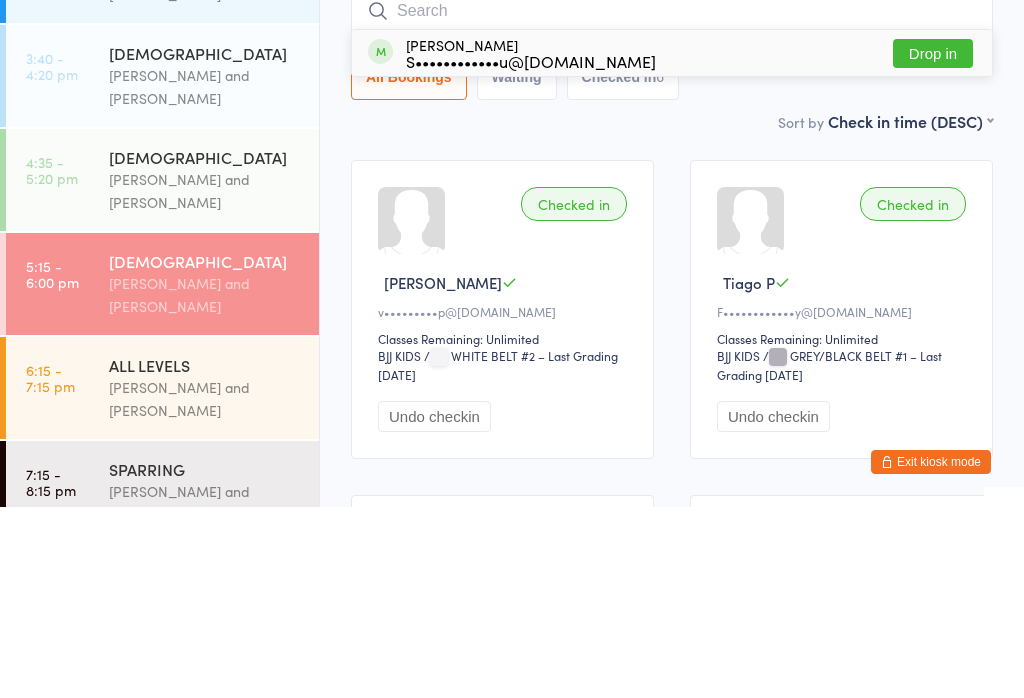 scroll, scrollTop: 191, scrollLeft: 0, axis: vertical 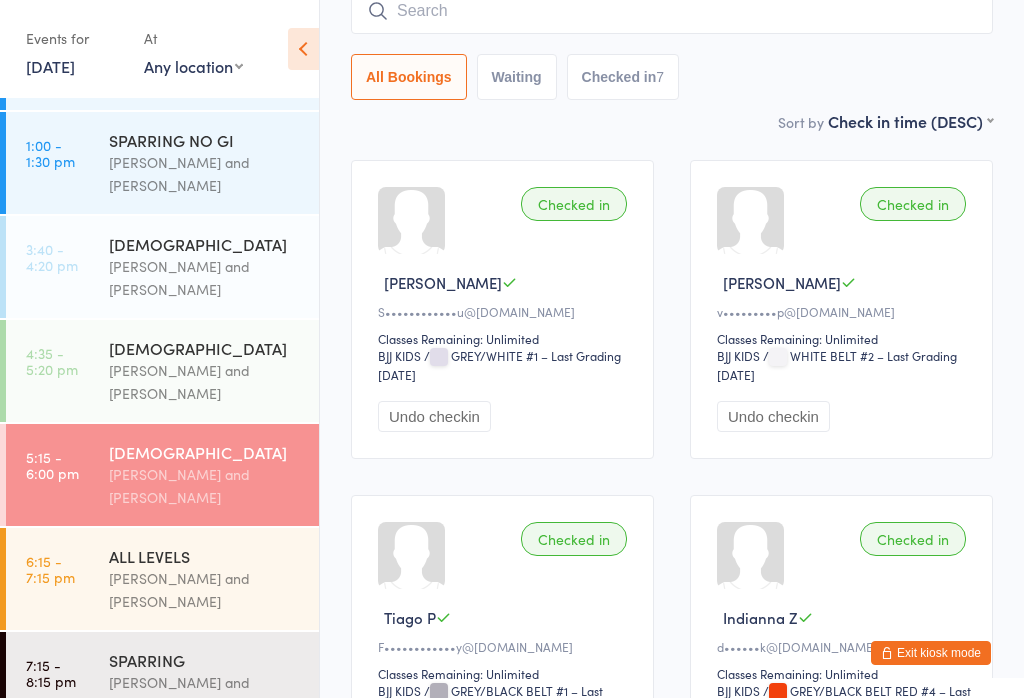 click on "[PERSON_NAME] and [PERSON_NAME]" at bounding box center [205, 486] 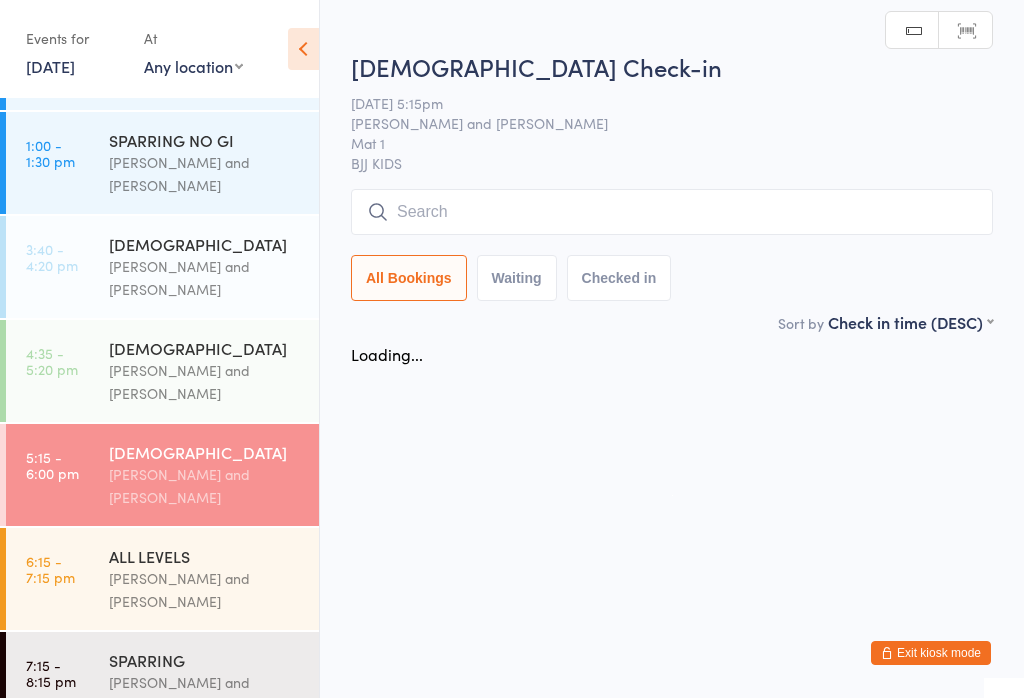 scroll, scrollTop: 0, scrollLeft: 0, axis: both 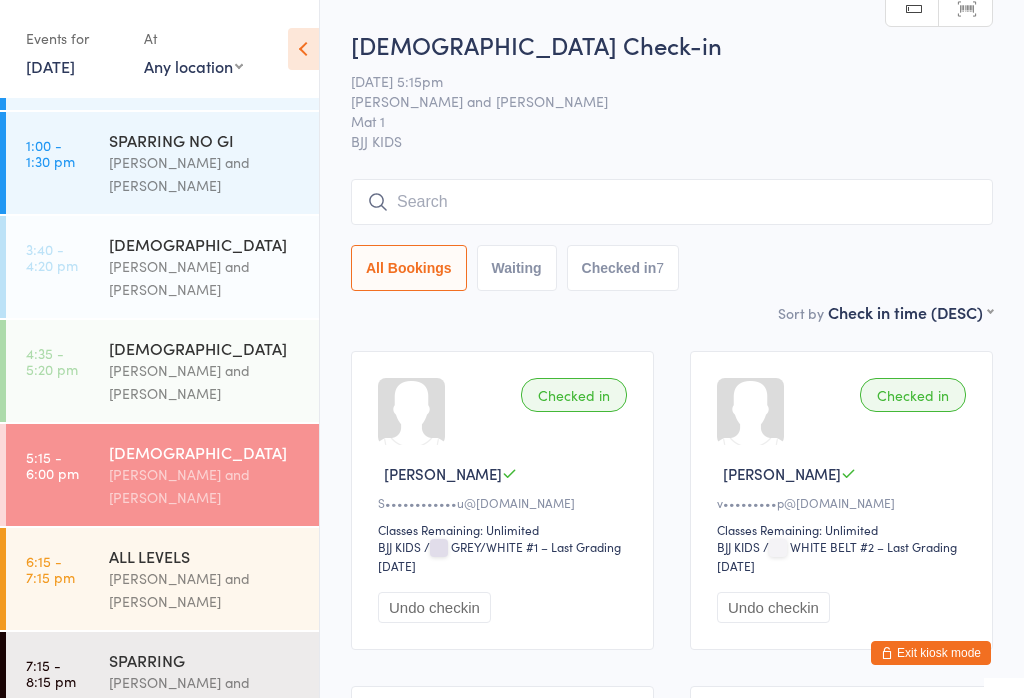 click at bounding box center (672, 202) 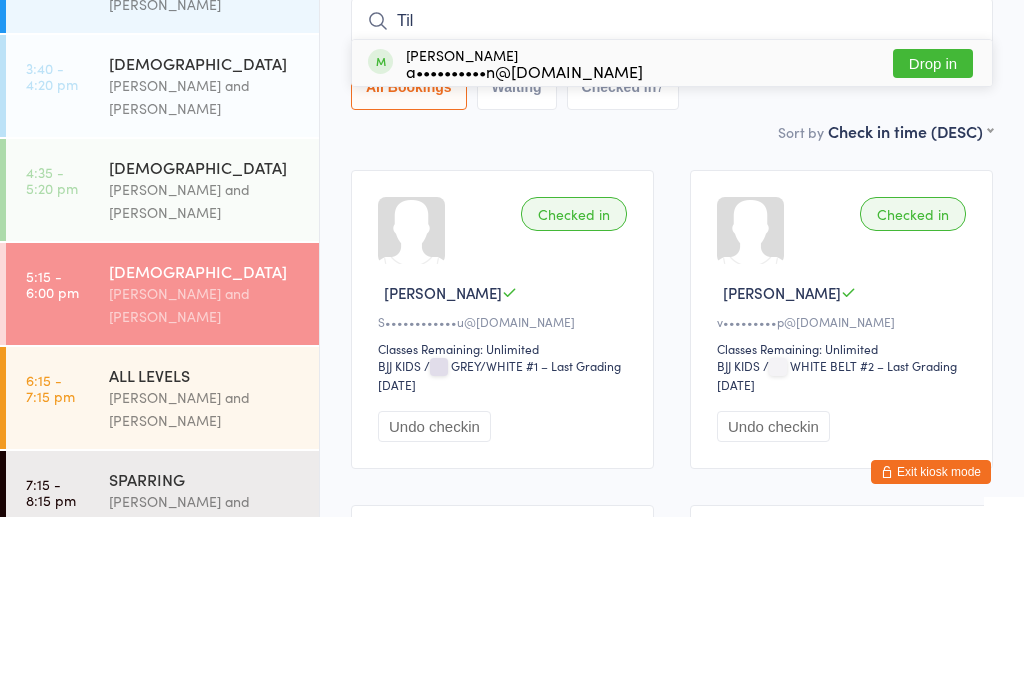 type on "Til" 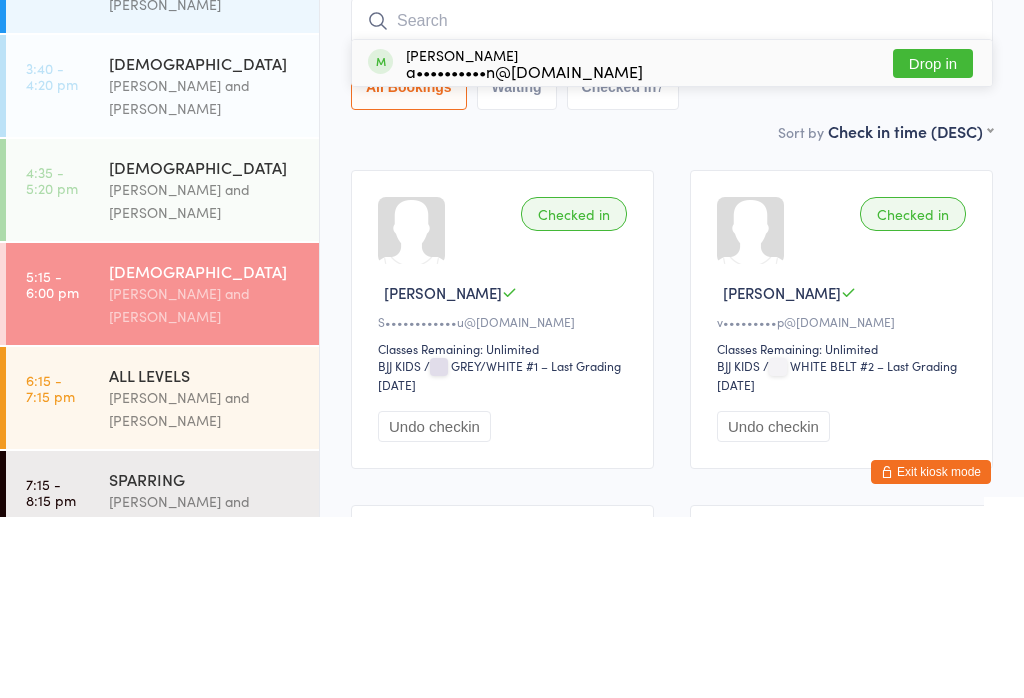 scroll, scrollTop: 181, scrollLeft: 0, axis: vertical 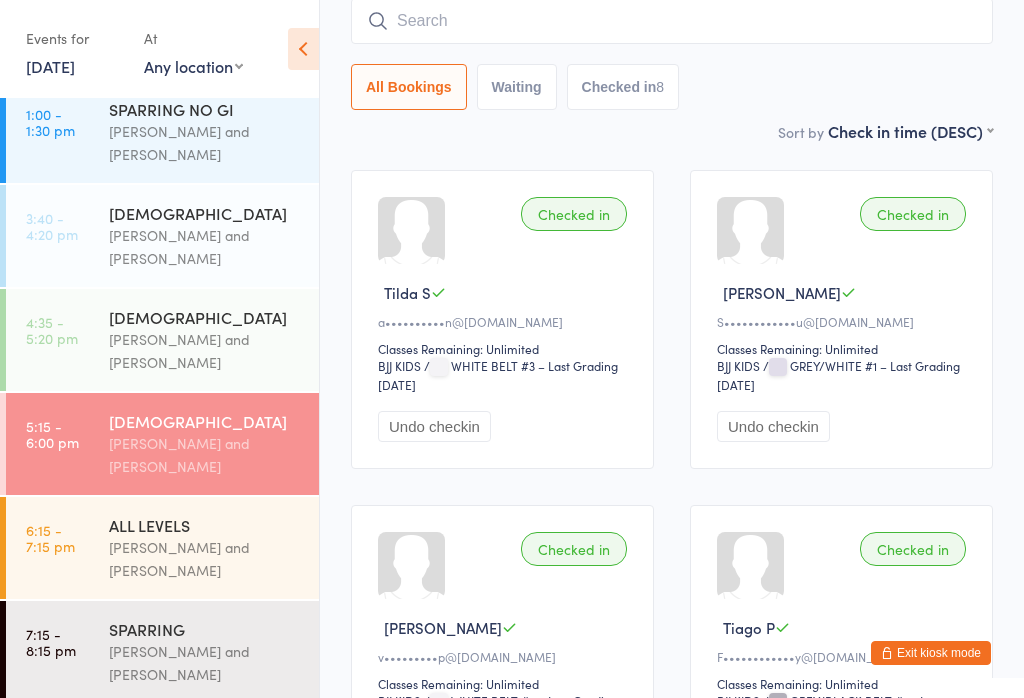click on "[PERSON_NAME] and [PERSON_NAME]" at bounding box center (205, 559) 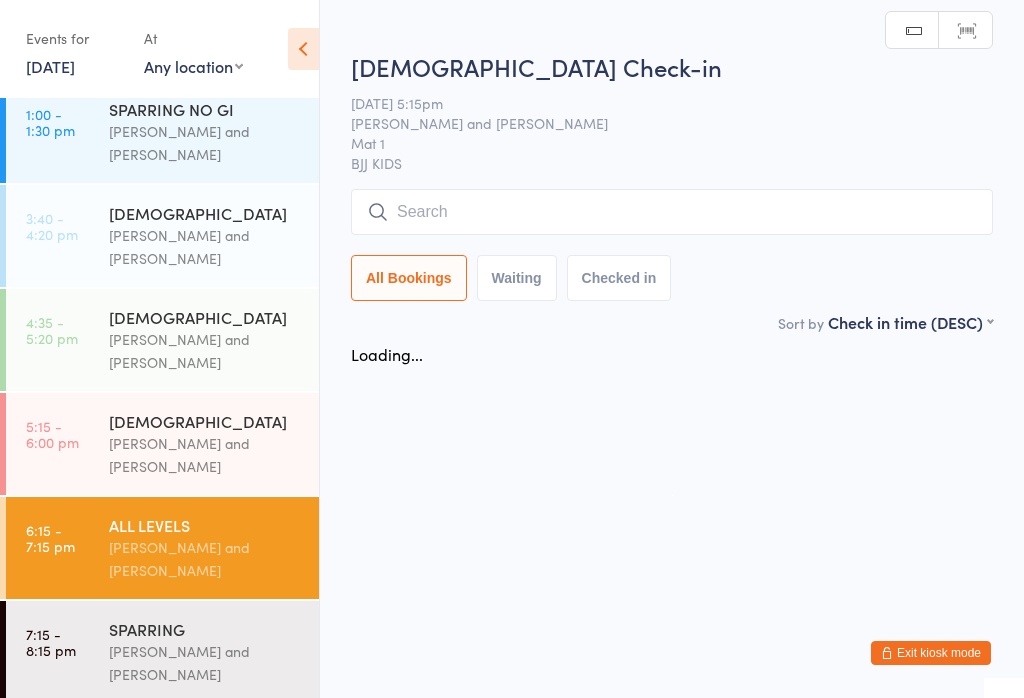 scroll, scrollTop: 0, scrollLeft: 0, axis: both 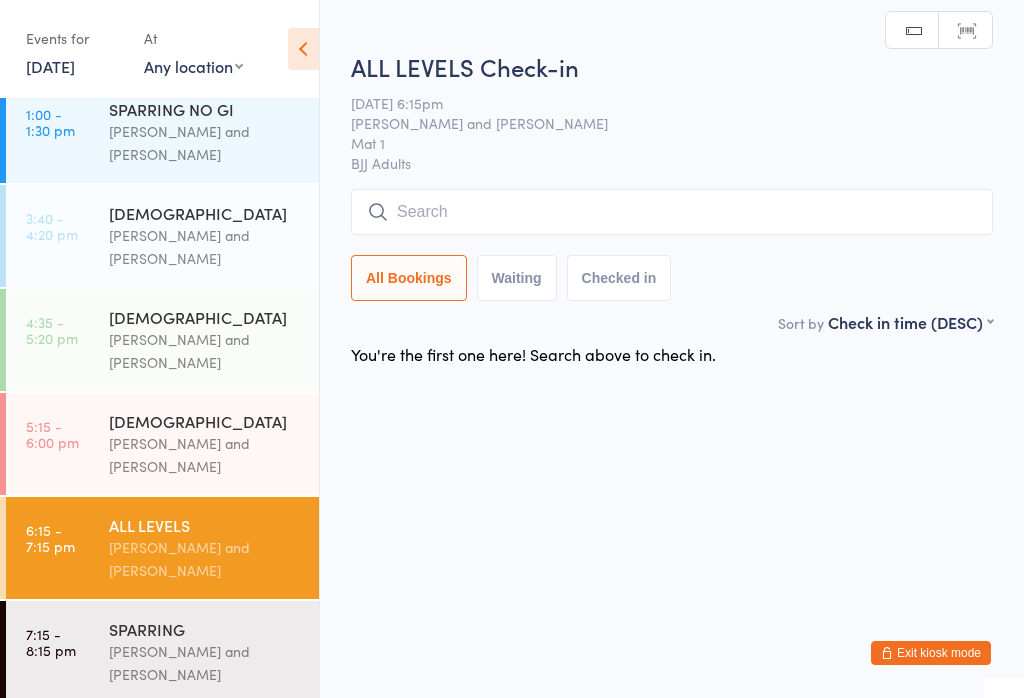 click at bounding box center (672, 212) 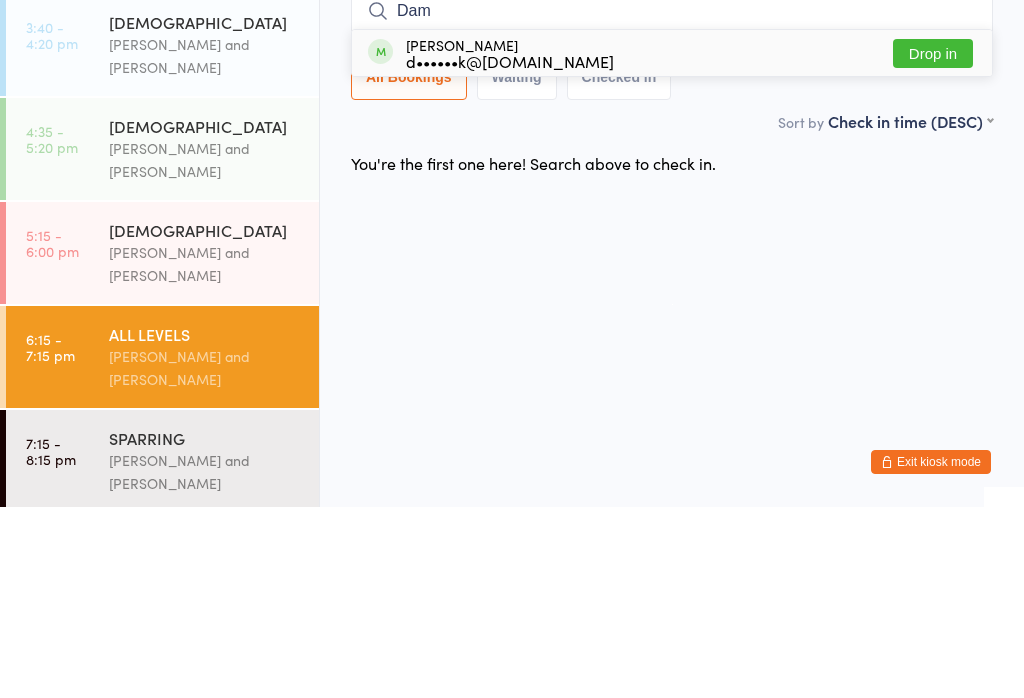 type on "Dam" 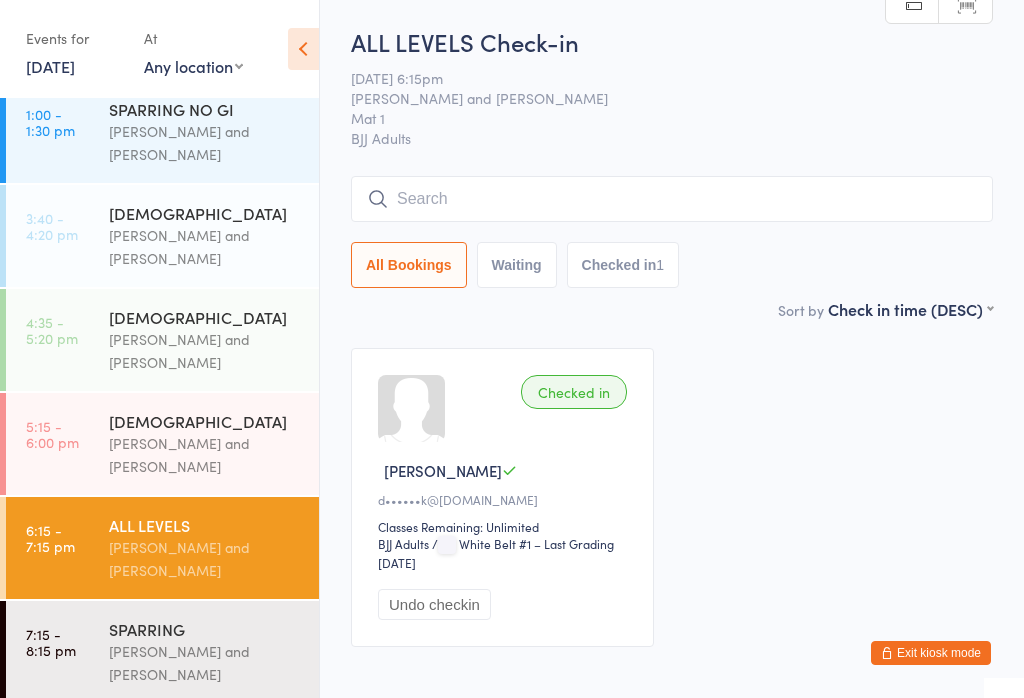 click at bounding box center [672, 199] 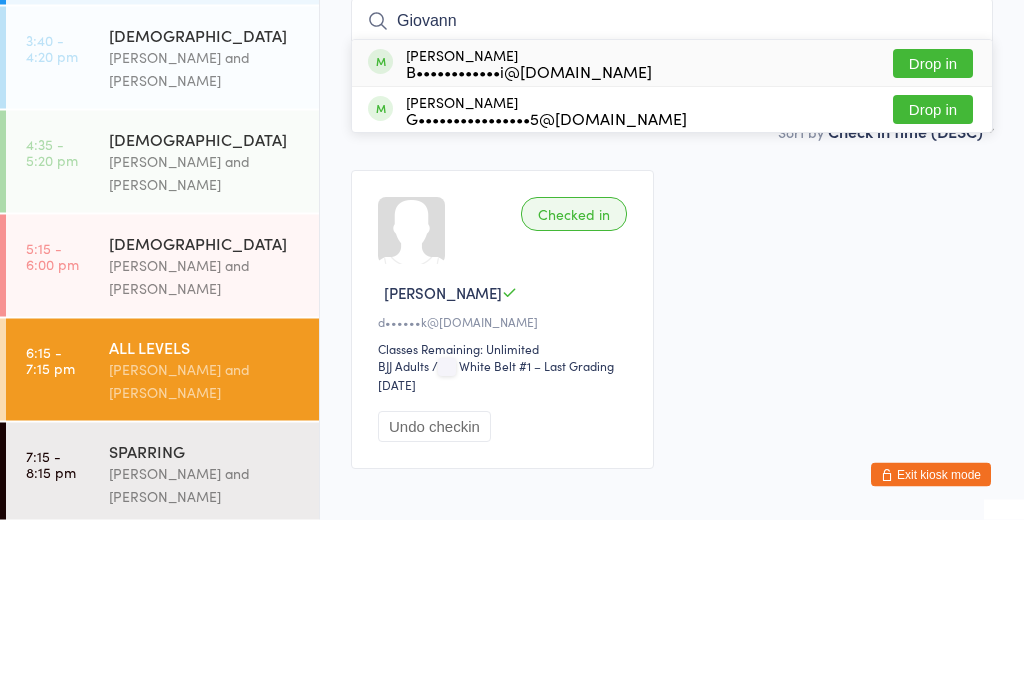 type on "Giovann" 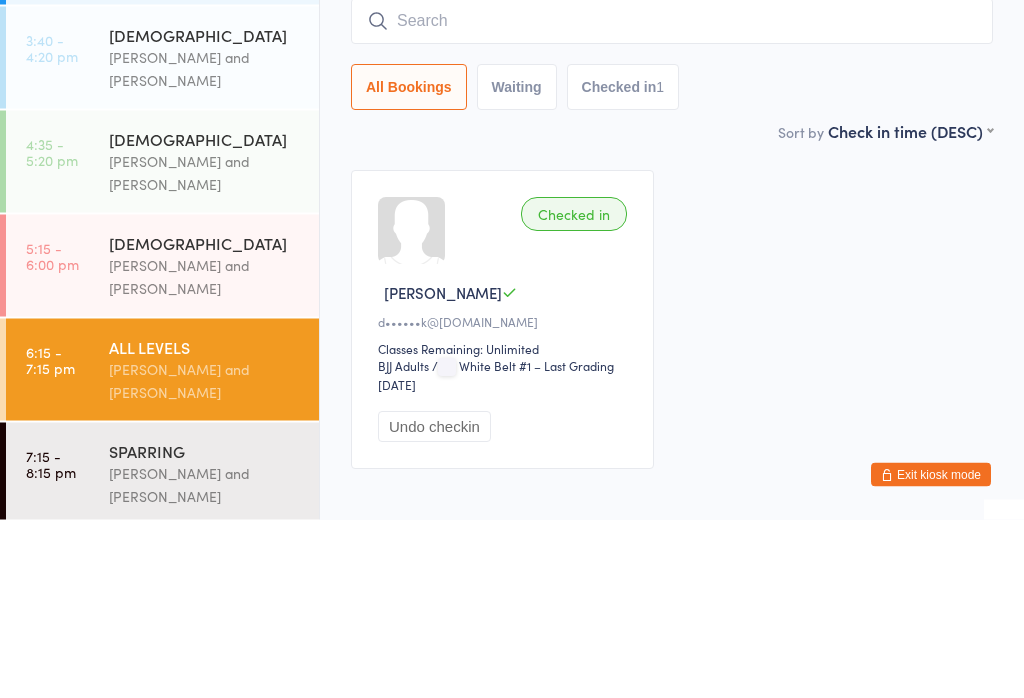 scroll, scrollTop: 117, scrollLeft: 0, axis: vertical 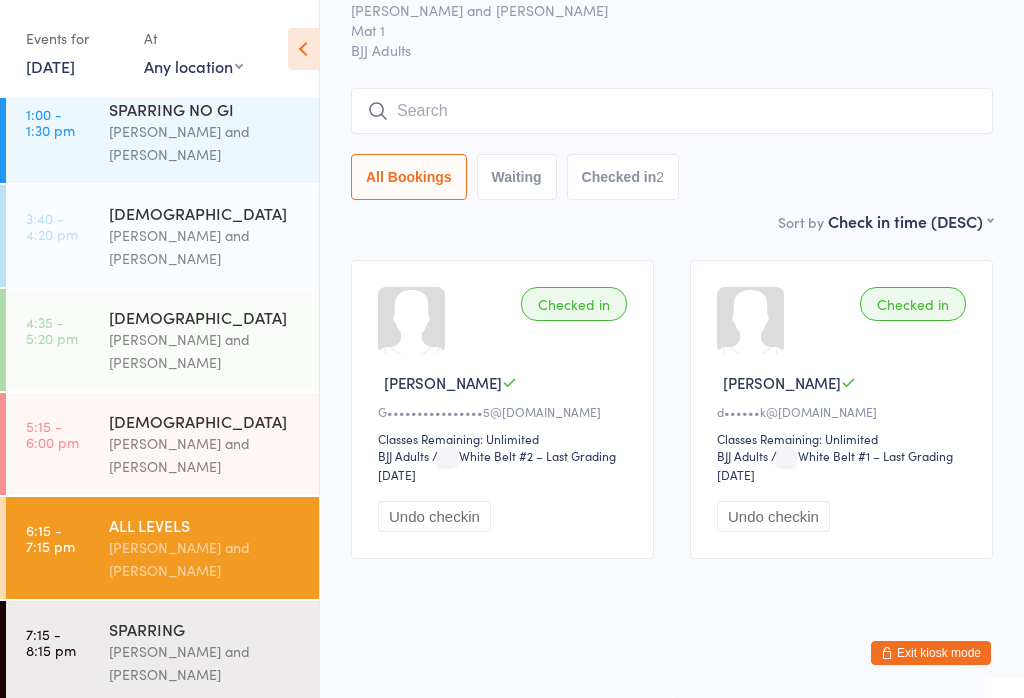 click at bounding box center [672, 111] 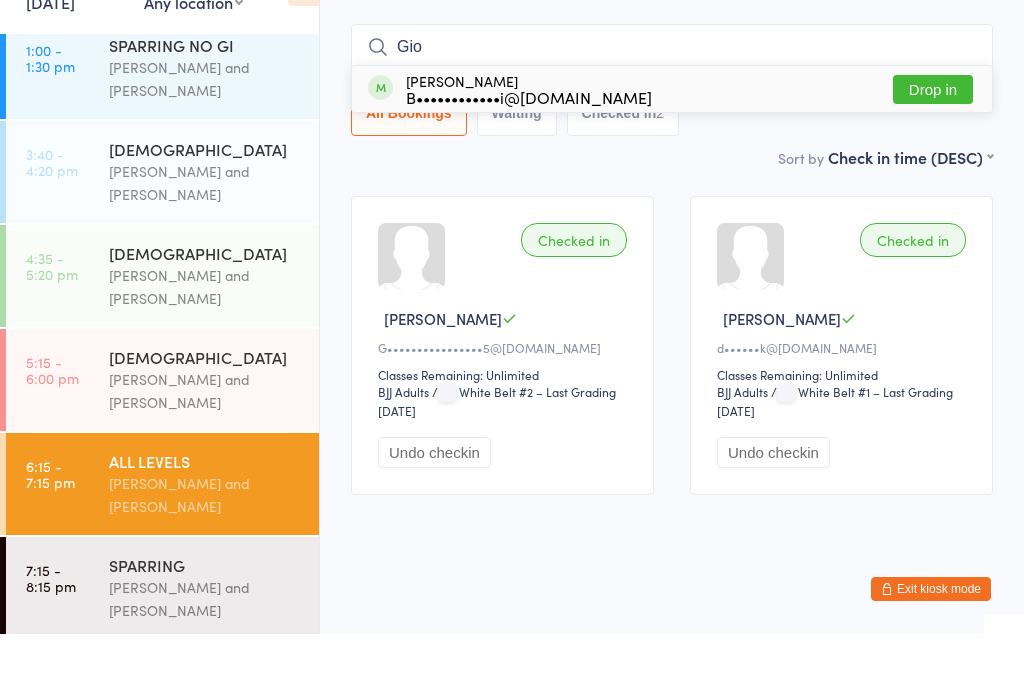 type on "Gio" 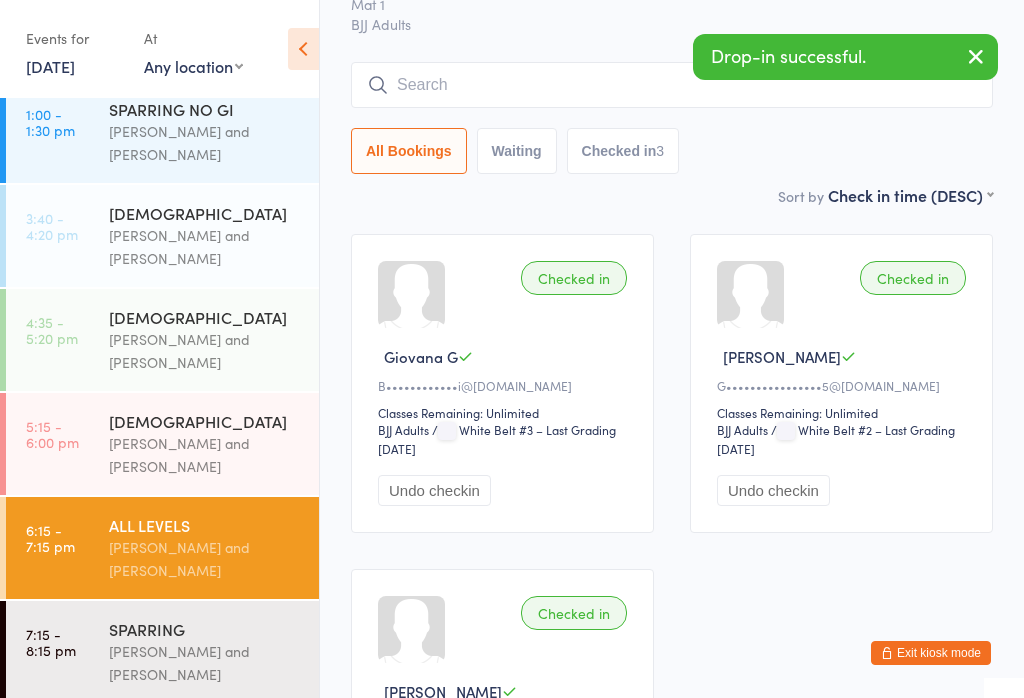 click at bounding box center [672, 85] 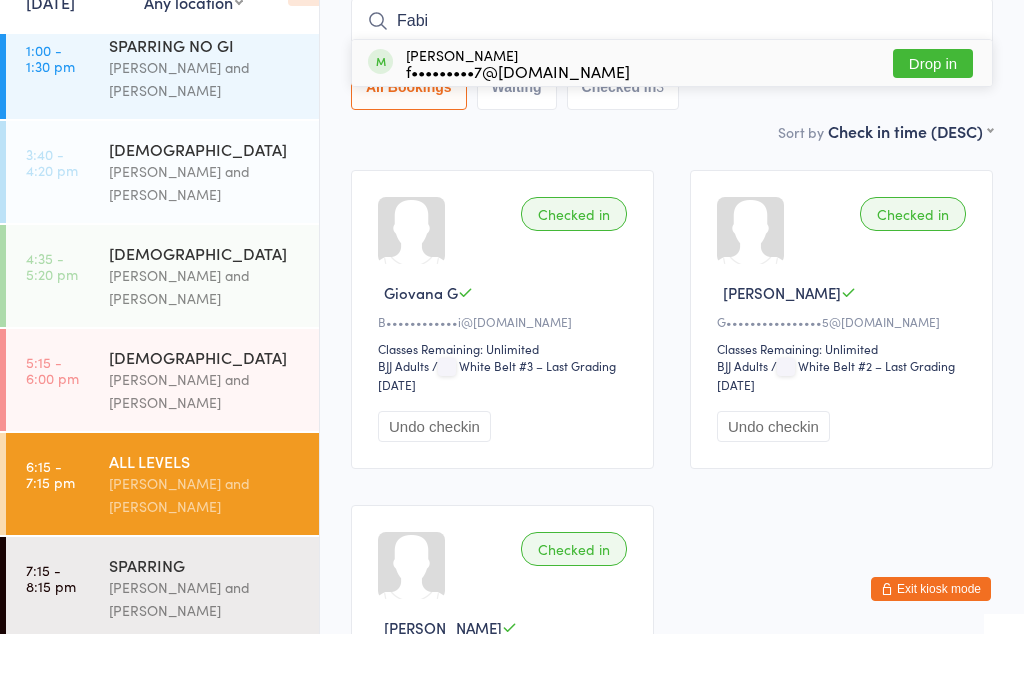type on "Fabi" 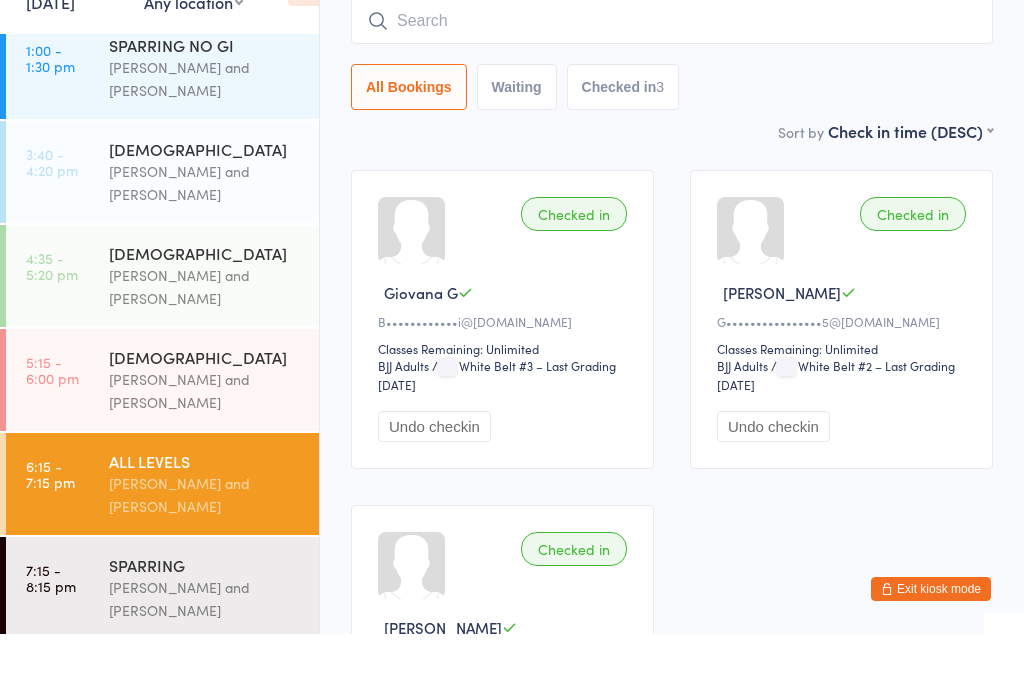 scroll, scrollTop: 181, scrollLeft: 0, axis: vertical 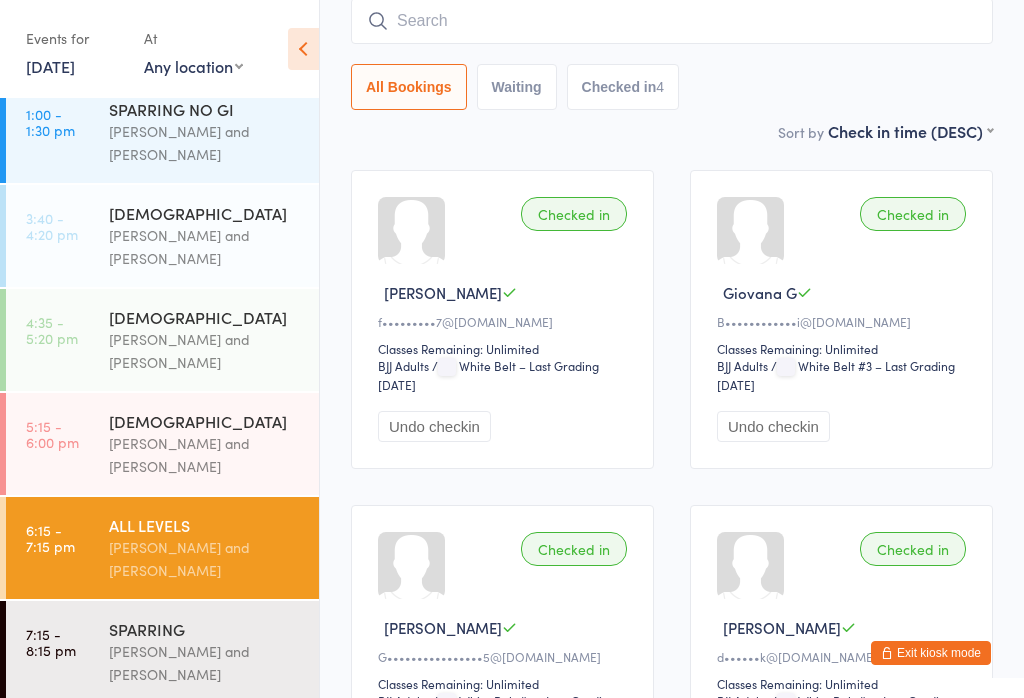 click at bounding box center [672, 21] 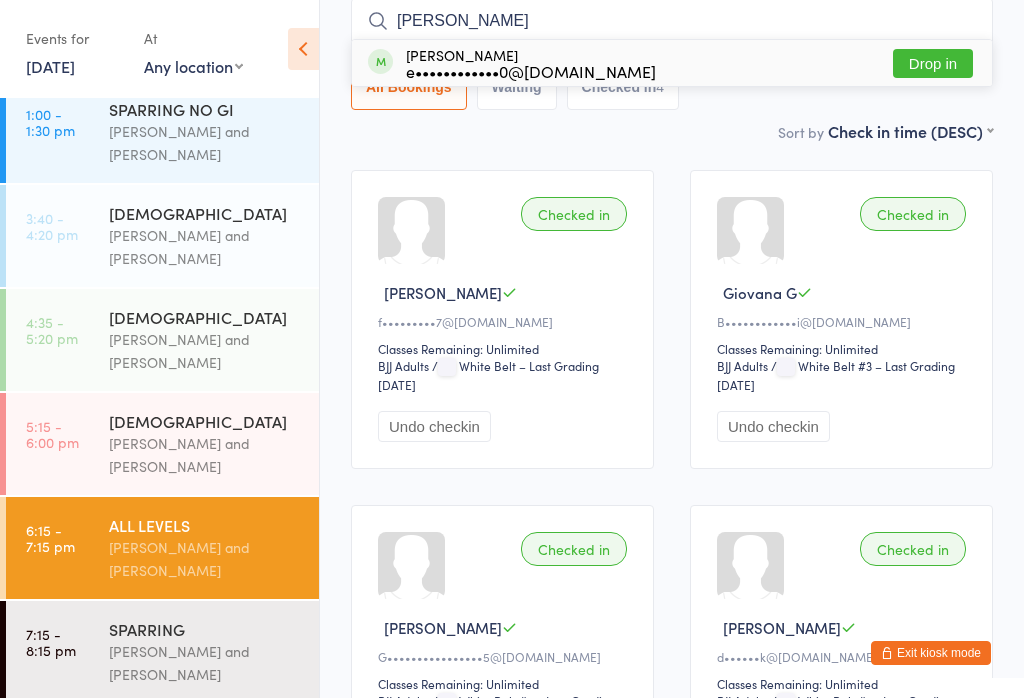 type on "[PERSON_NAME]" 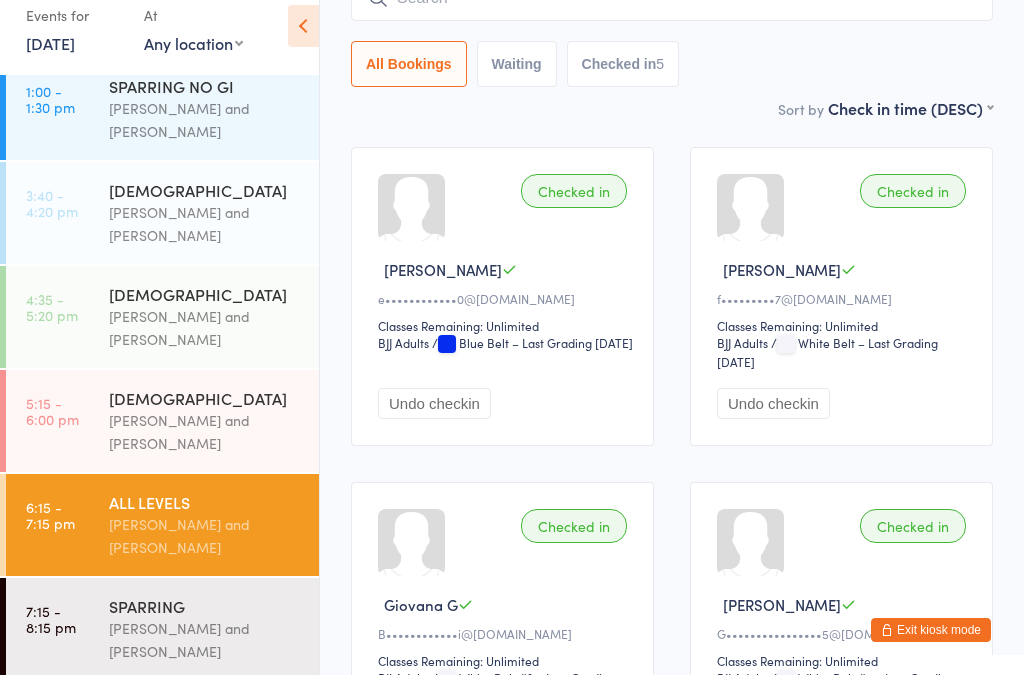 scroll, scrollTop: 211, scrollLeft: 0, axis: vertical 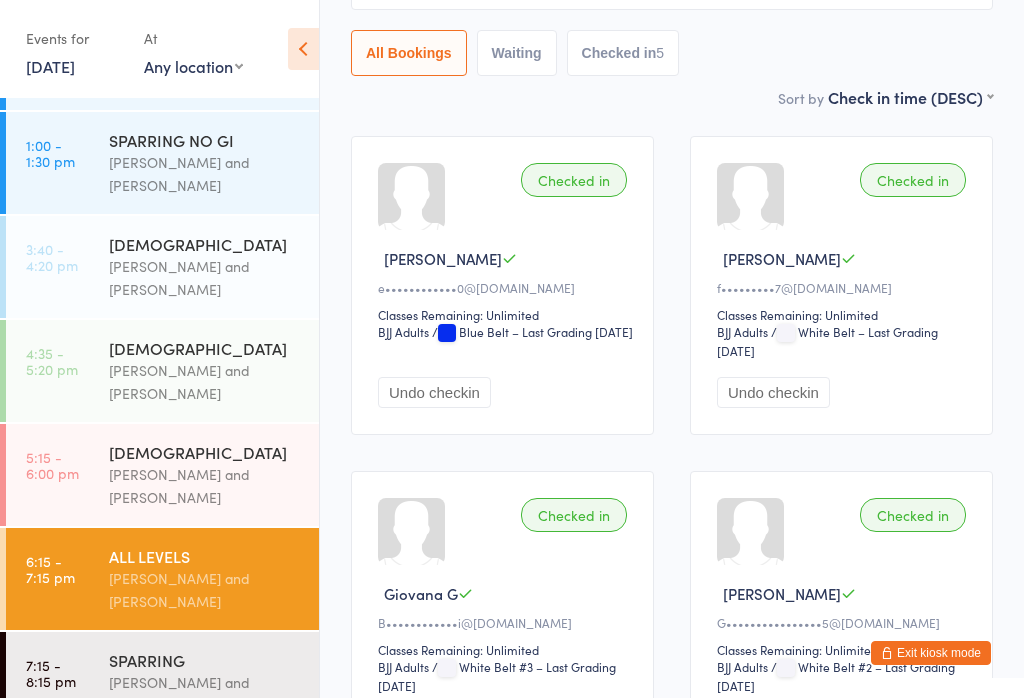 click on "Exit kiosk mode" at bounding box center [931, 653] 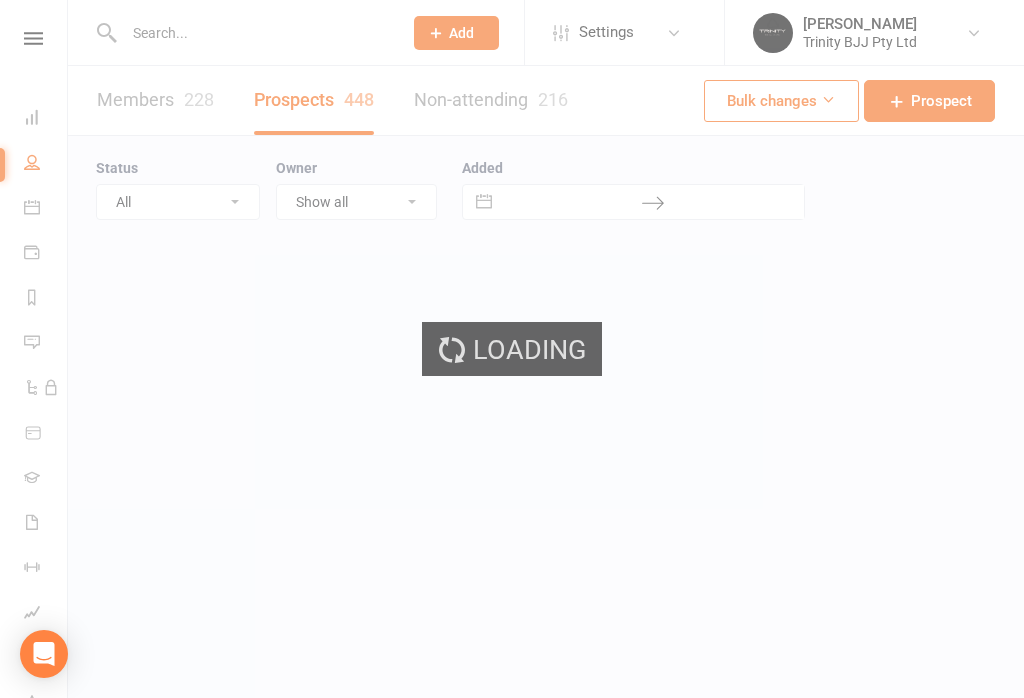 scroll, scrollTop: 0, scrollLeft: 0, axis: both 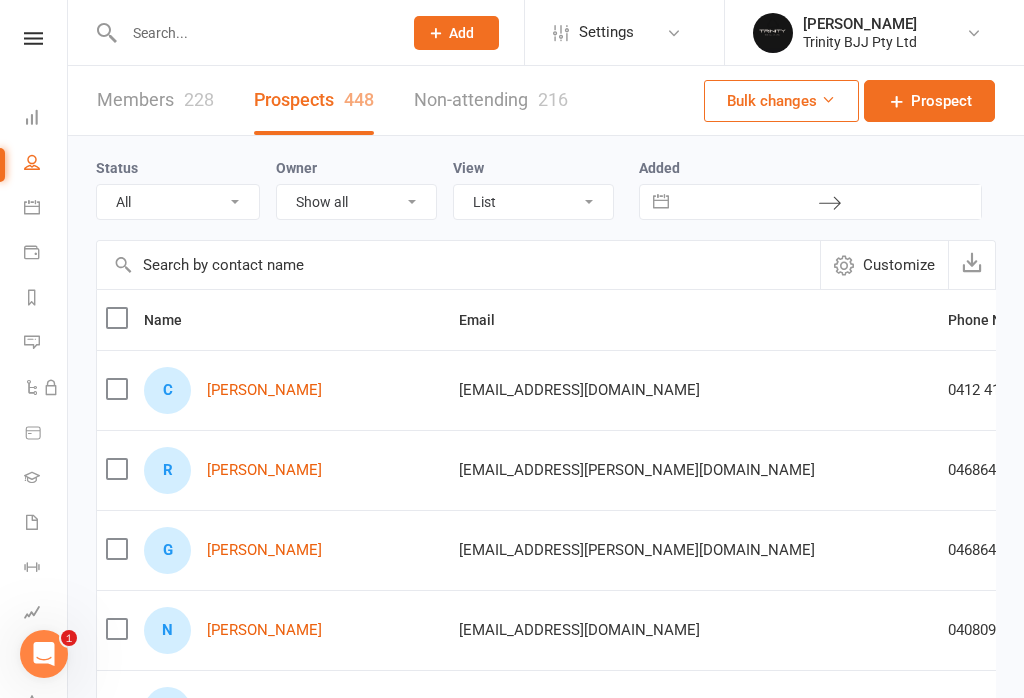 click at bounding box center [458, 265] 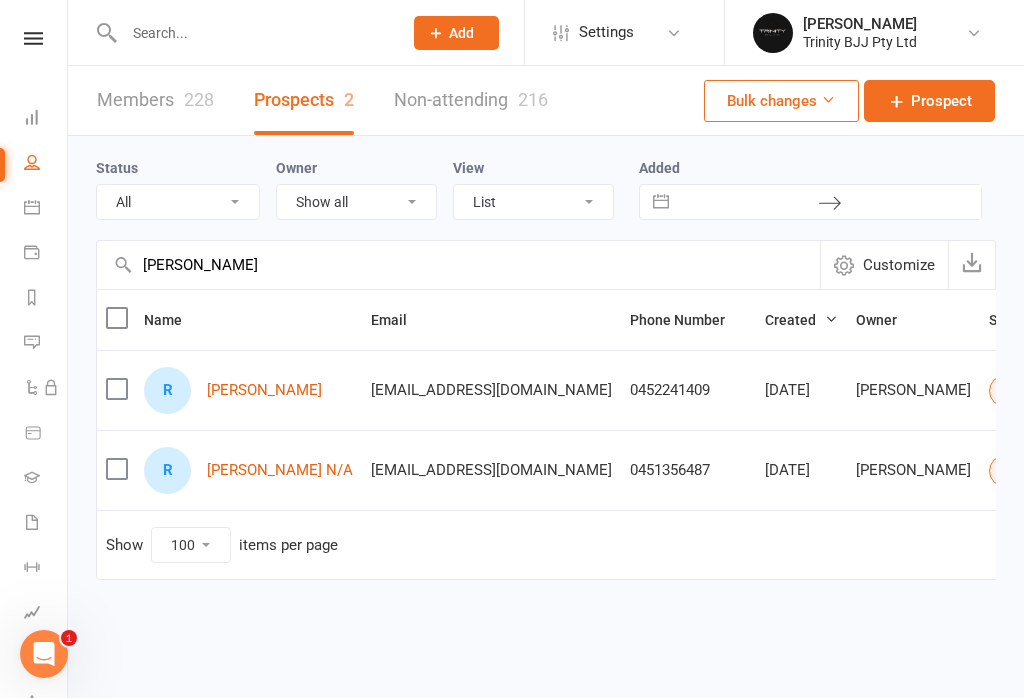 type on "Rodrigo" 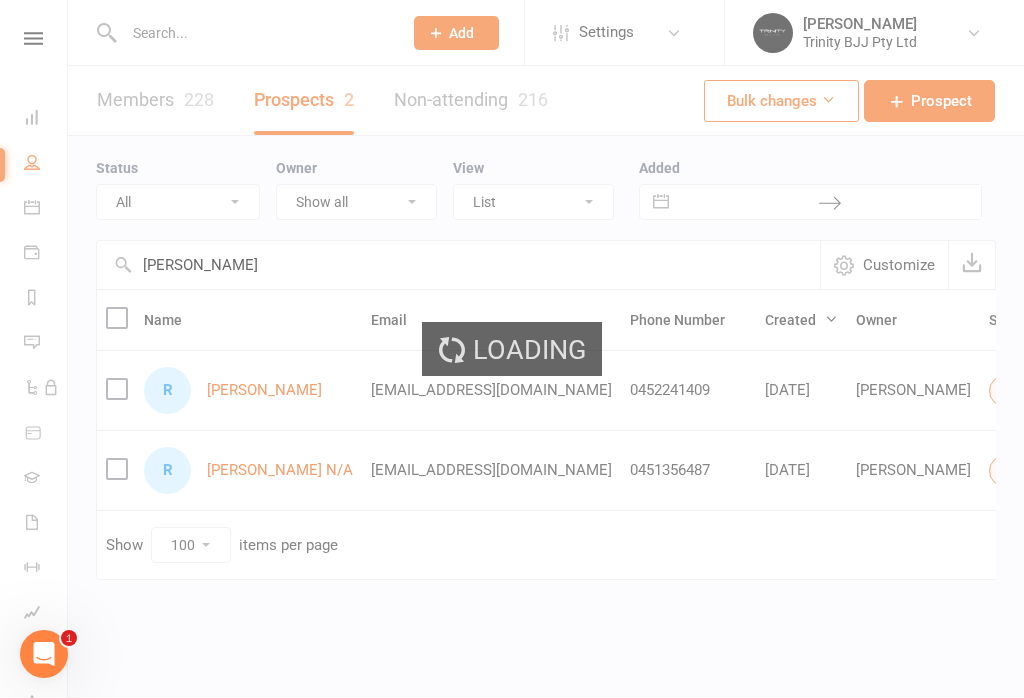 select on "100" 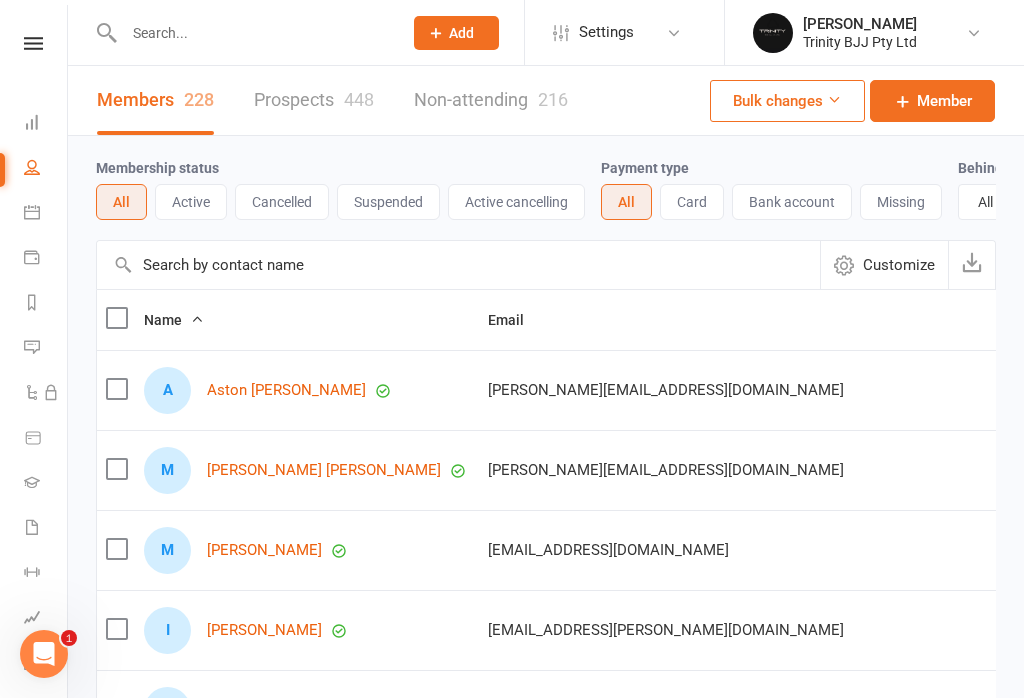 click on "Cancelled" at bounding box center [282, 202] 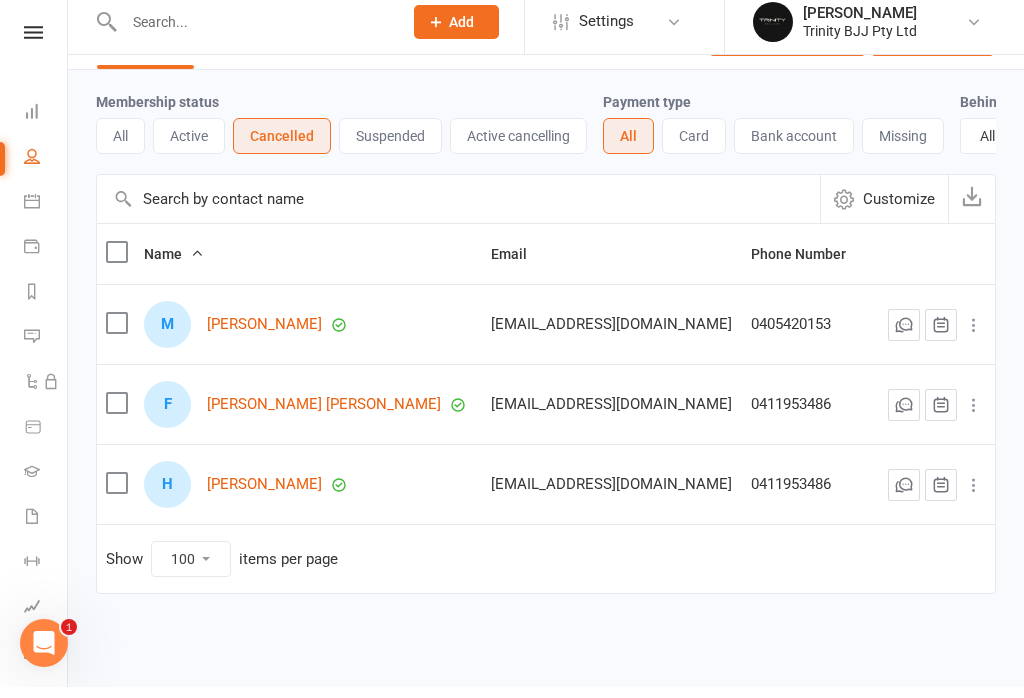 scroll, scrollTop: 0, scrollLeft: 0, axis: both 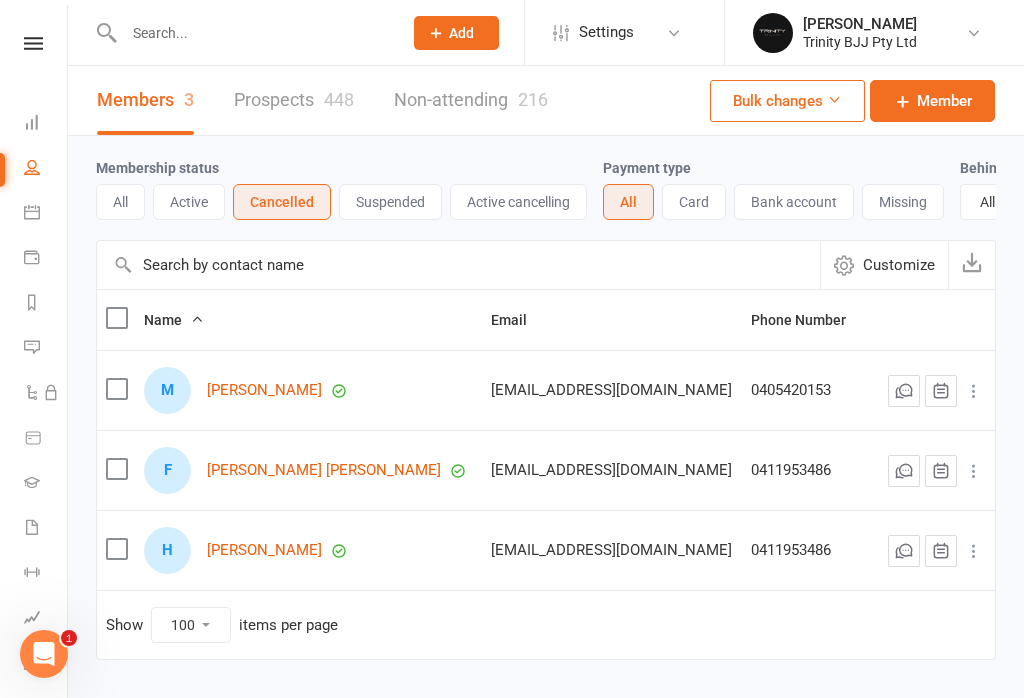 click on "All" at bounding box center (120, 202) 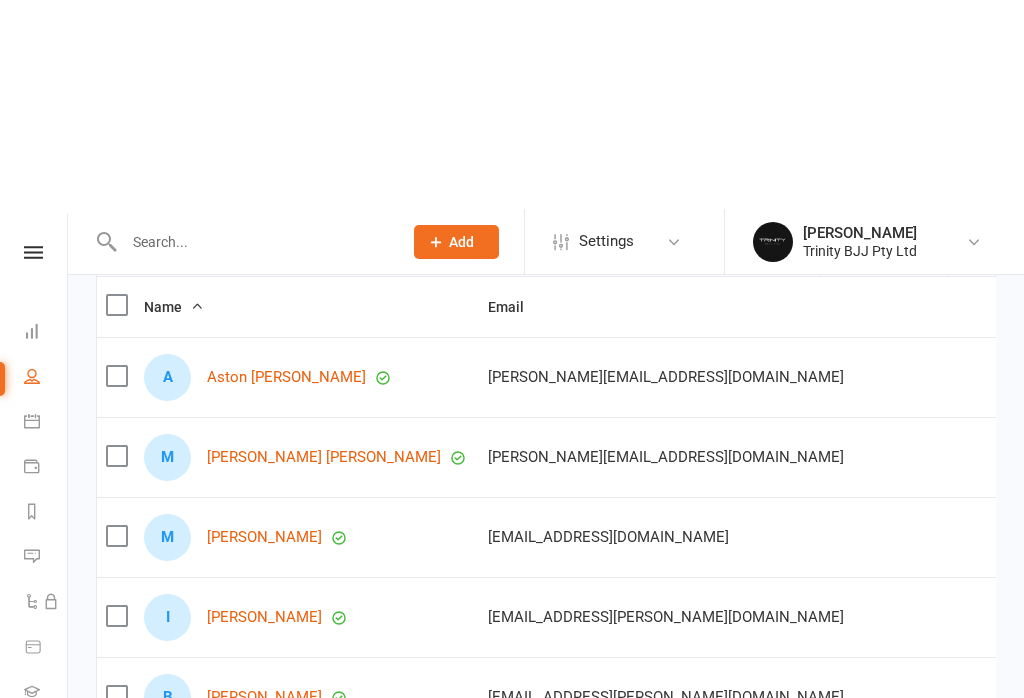 scroll, scrollTop: 0, scrollLeft: 0, axis: both 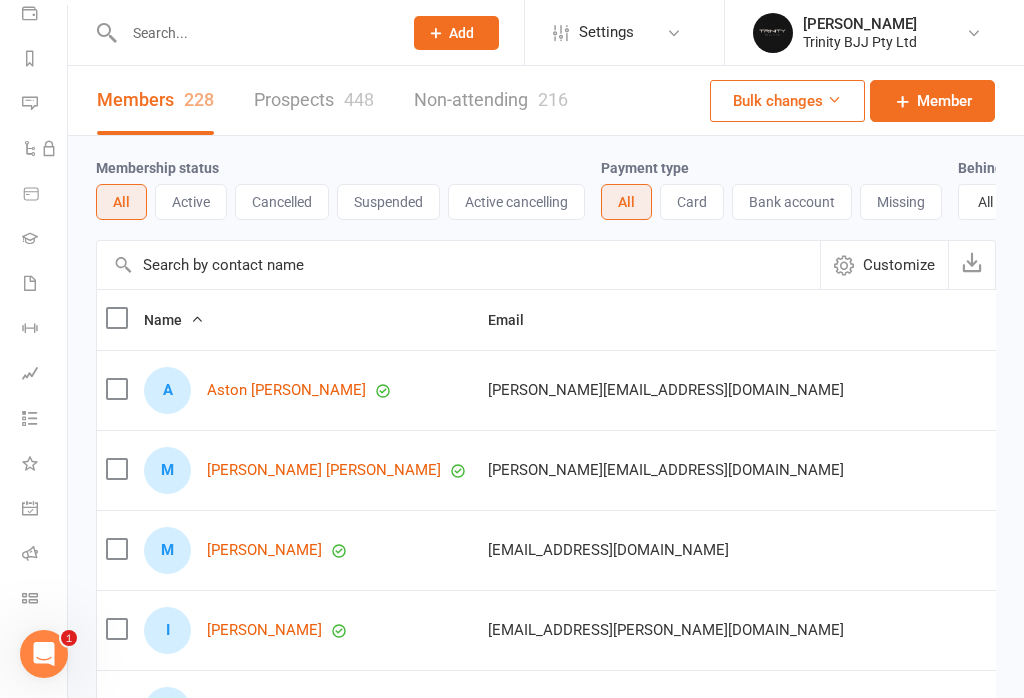 click at bounding box center [30, 598] 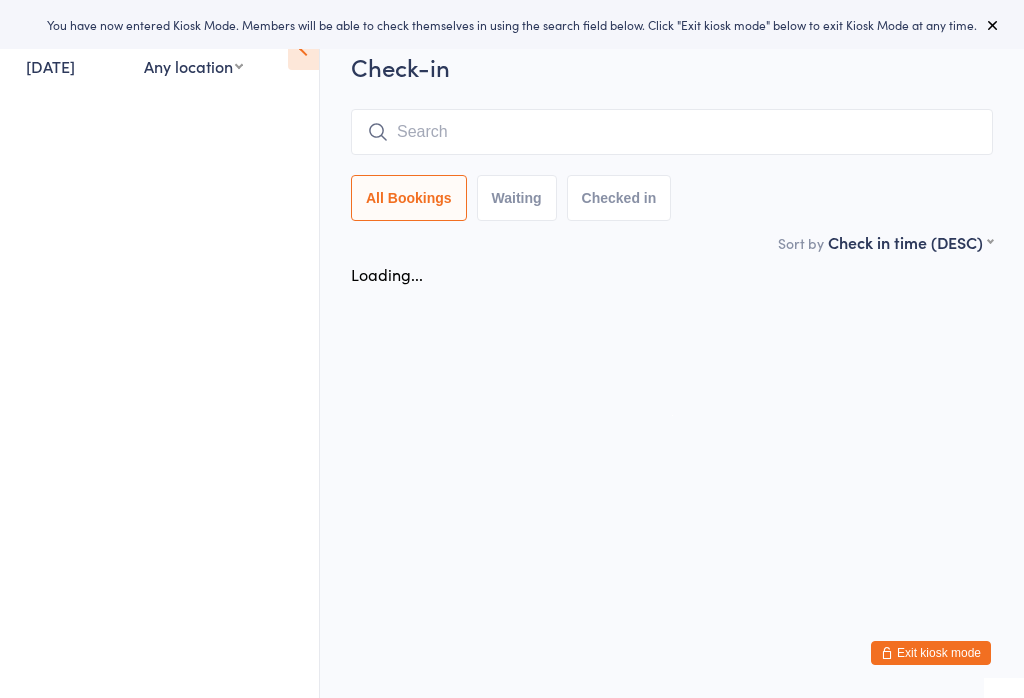 scroll, scrollTop: 0, scrollLeft: 0, axis: both 